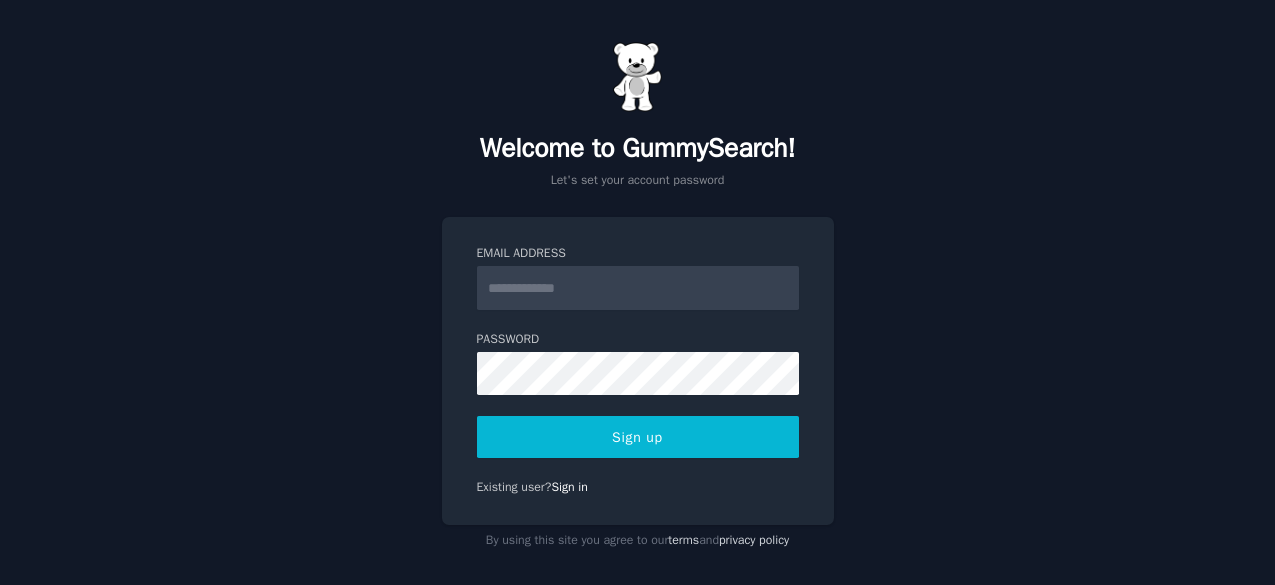 scroll, scrollTop: 0, scrollLeft: 0, axis: both 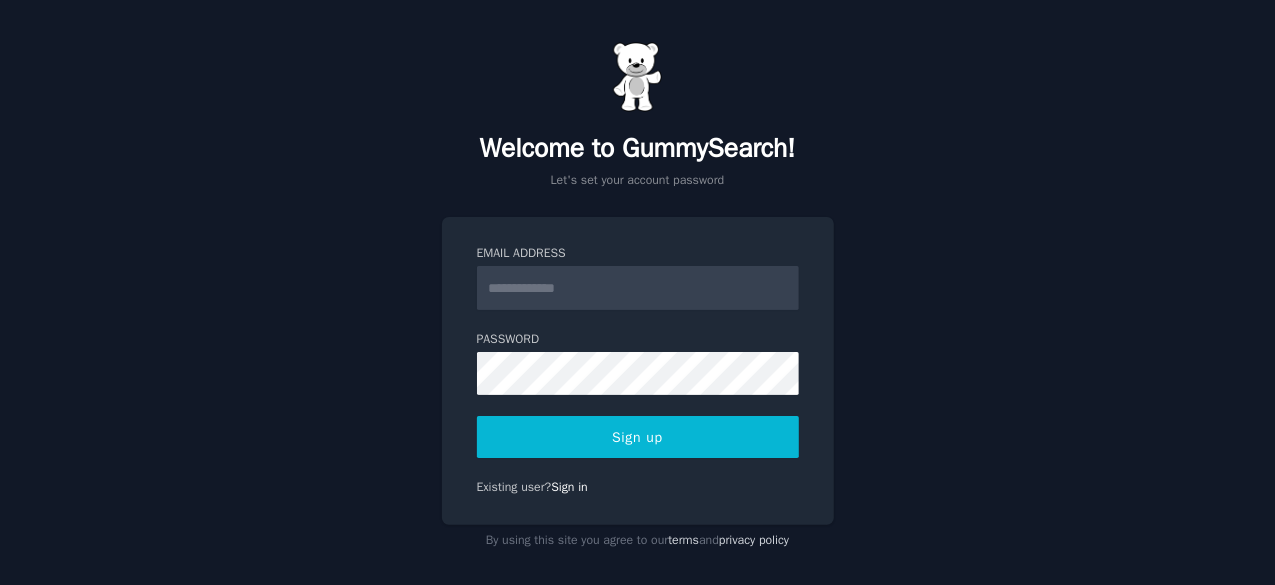 click on "Email Address" at bounding box center [638, 288] 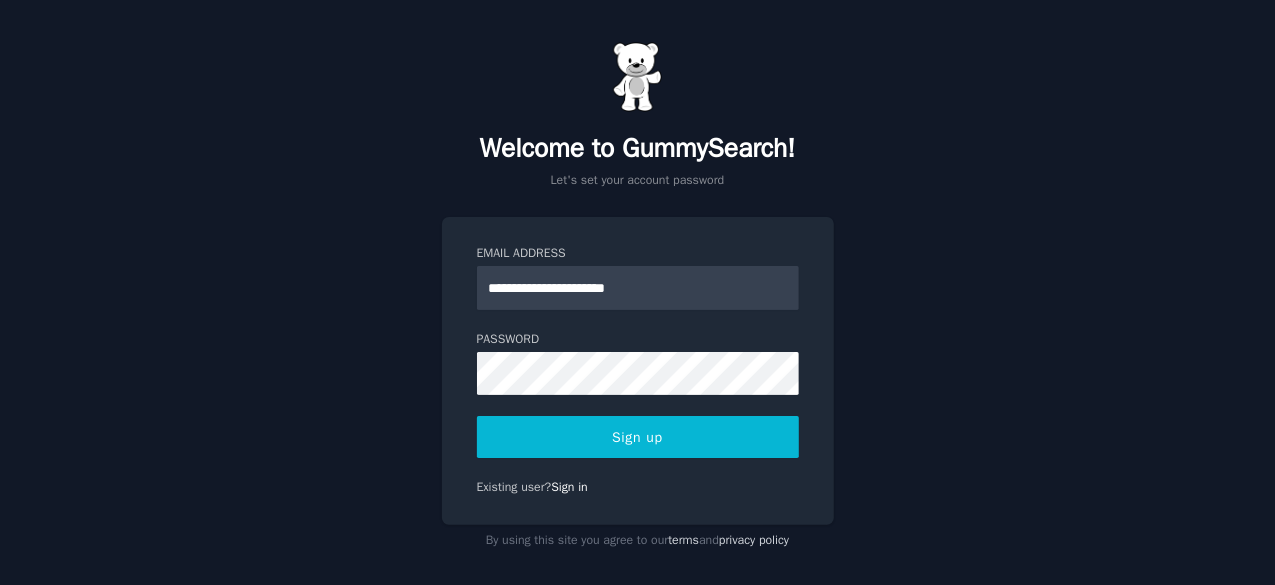 click on "Sign up" at bounding box center (638, 437) 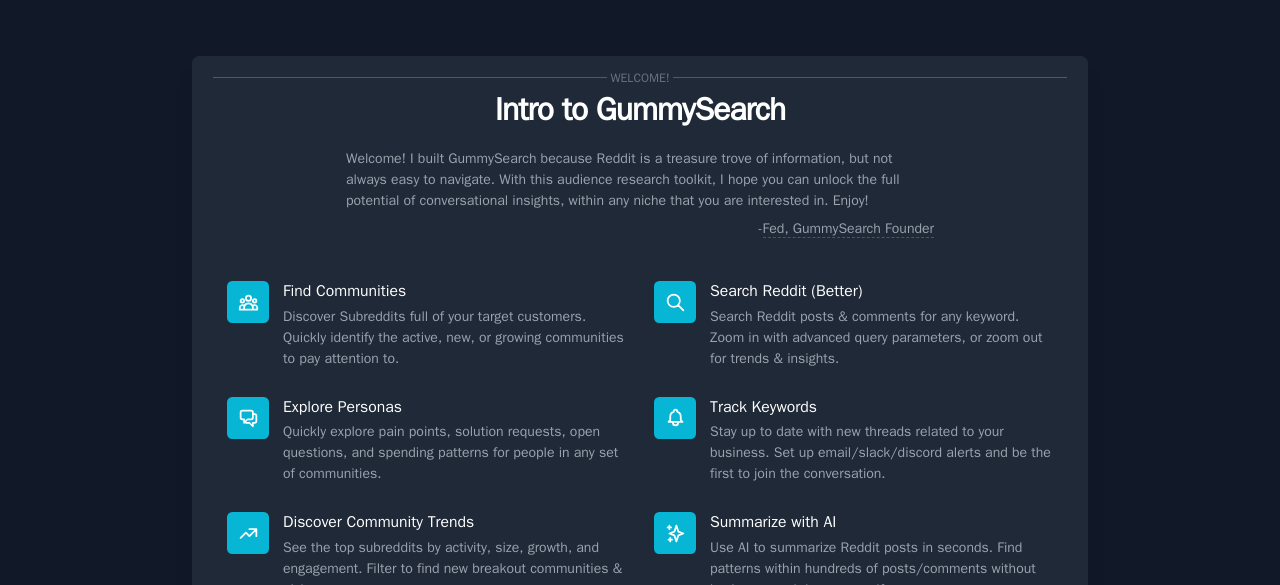 scroll, scrollTop: 0, scrollLeft: 0, axis: both 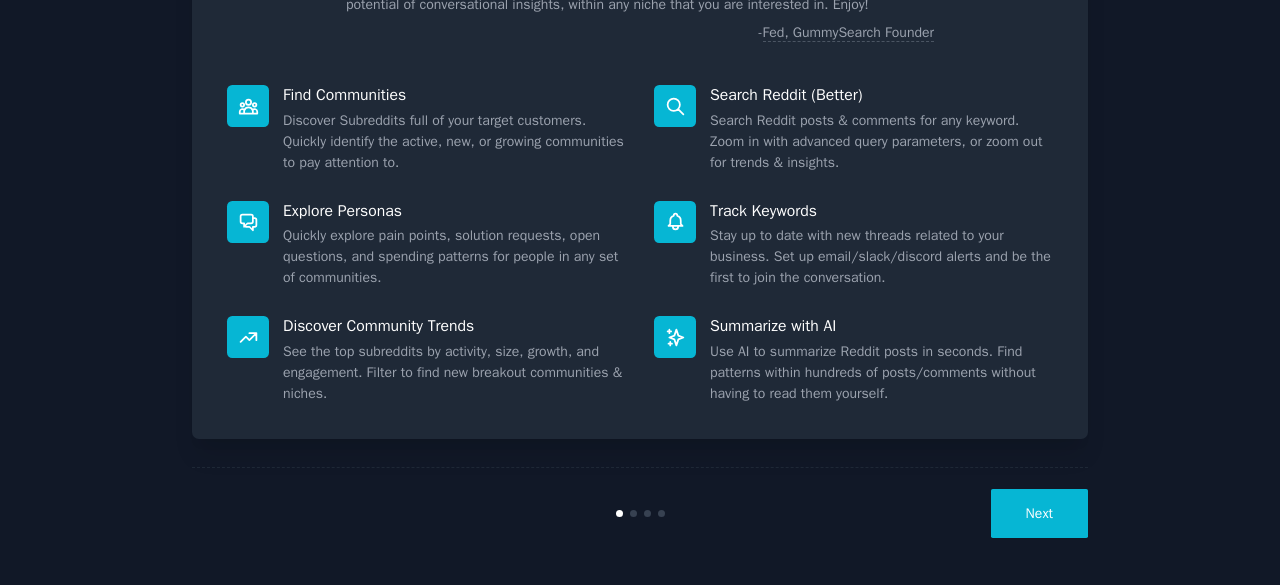 click on "Next" at bounding box center (1039, 513) 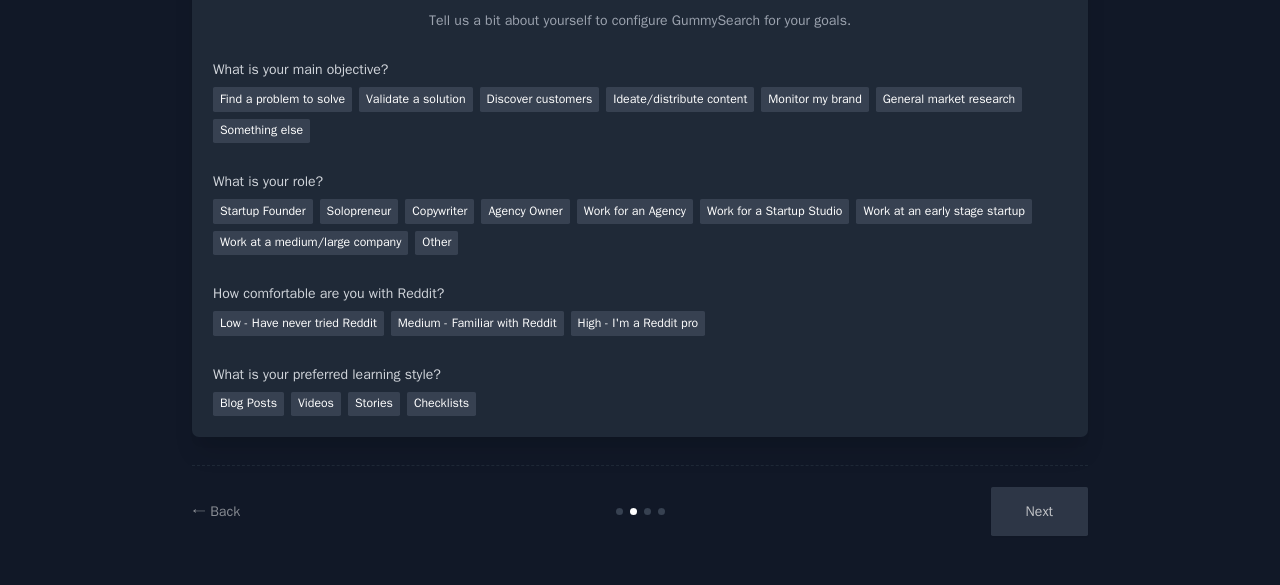scroll, scrollTop: 130, scrollLeft: 0, axis: vertical 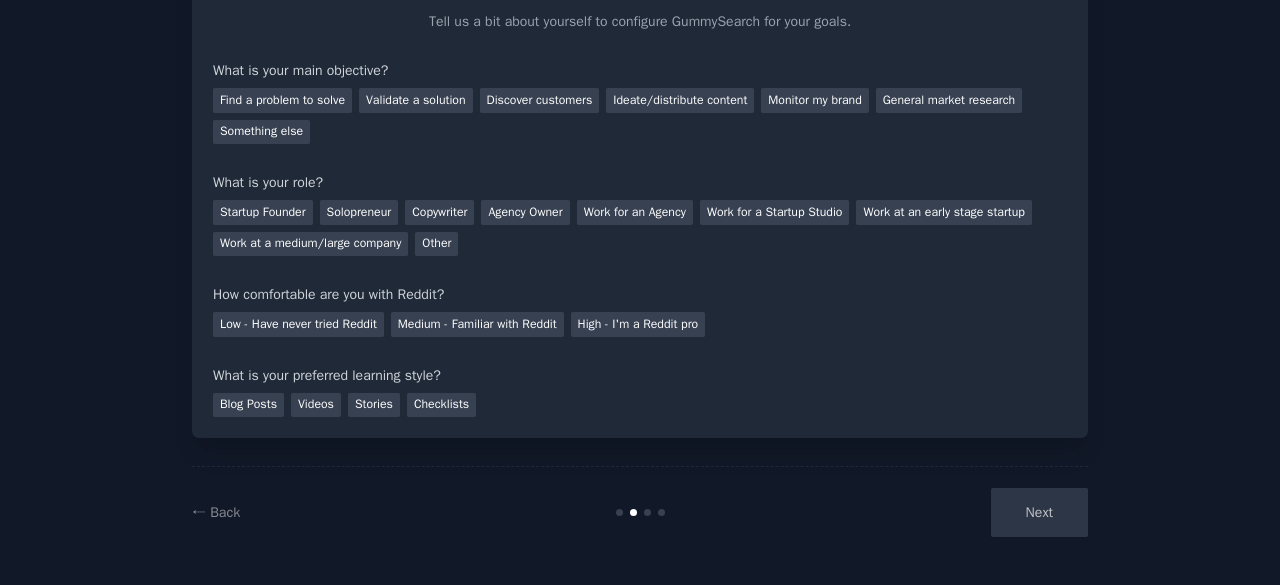 click on "Next" at bounding box center [938, 512] 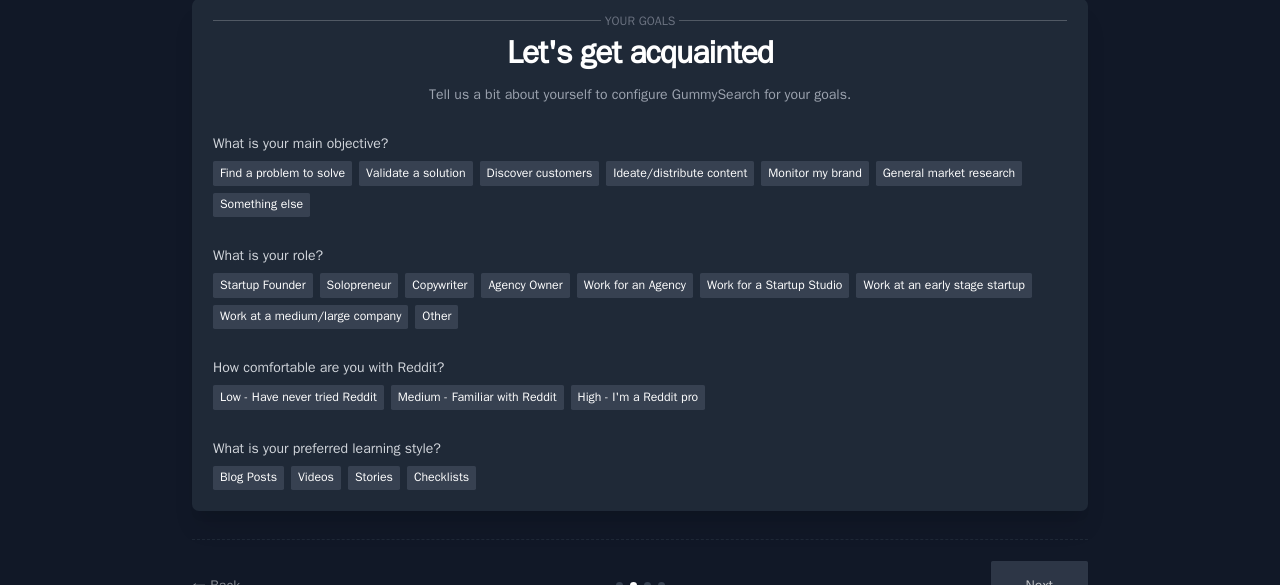 scroll, scrollTop: 57, scrollLeft: 0, axis: vertical 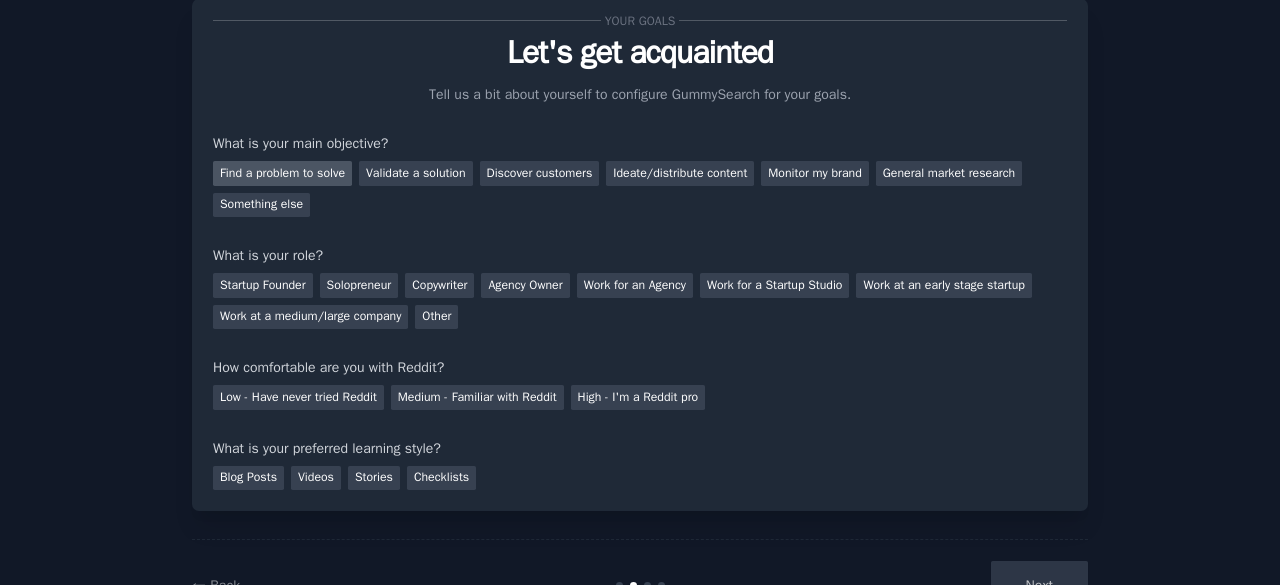 click on "Find a problem to solve" at bounding box center (282, 173) 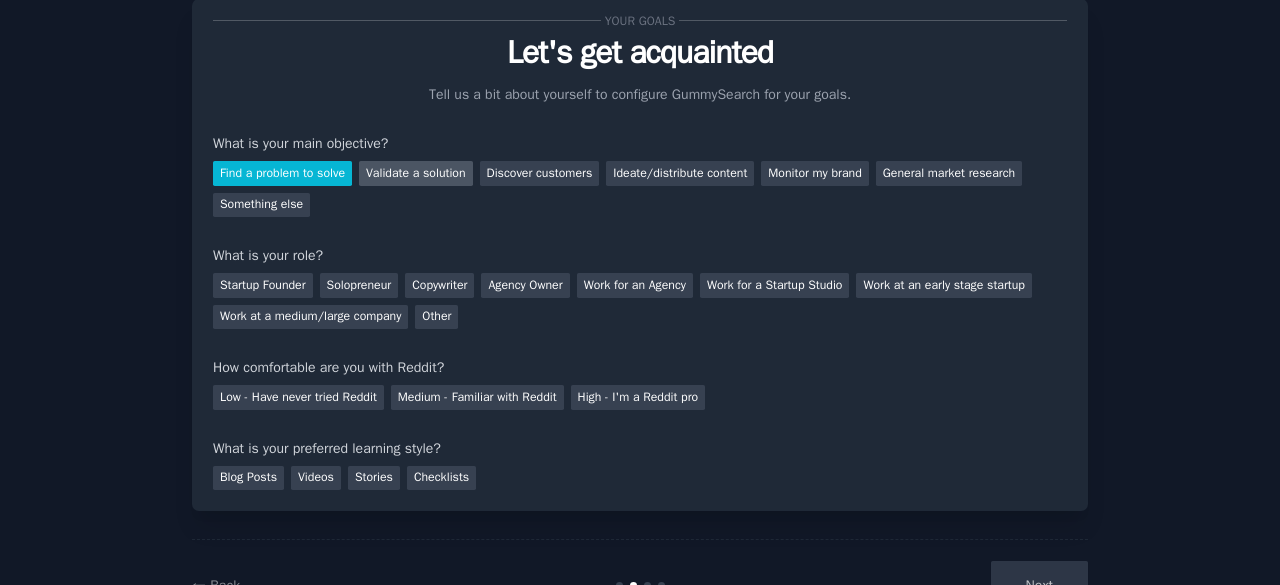 click on "Validate a solution" at bounding box center (416, 173) 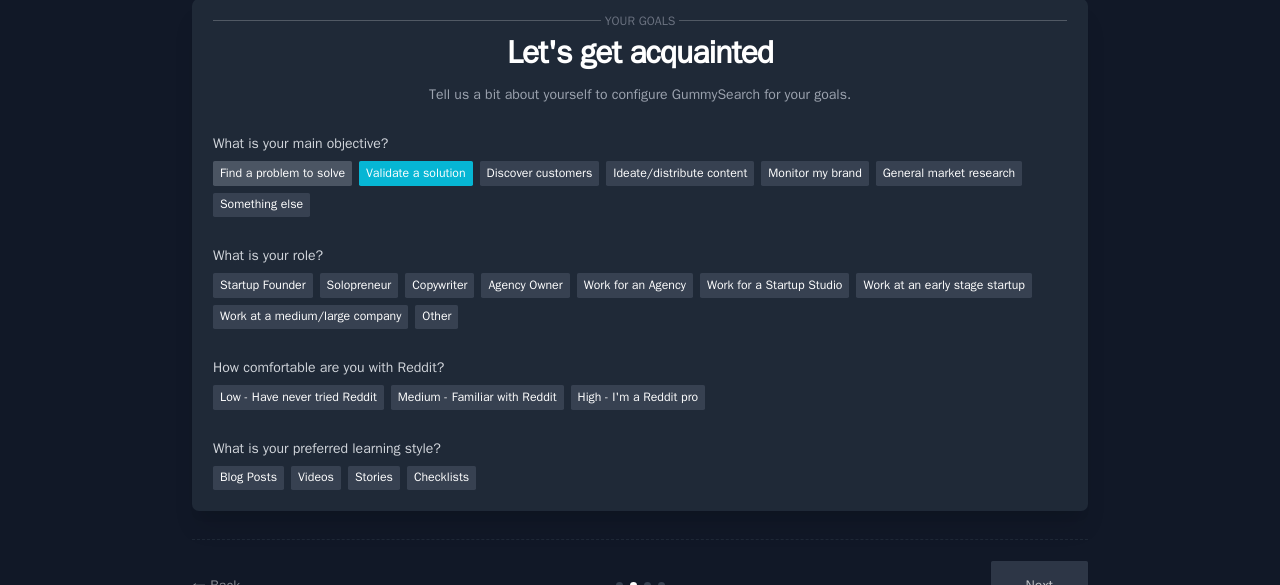 click on "Find a problem to solve" at bounding box center [282, 173] 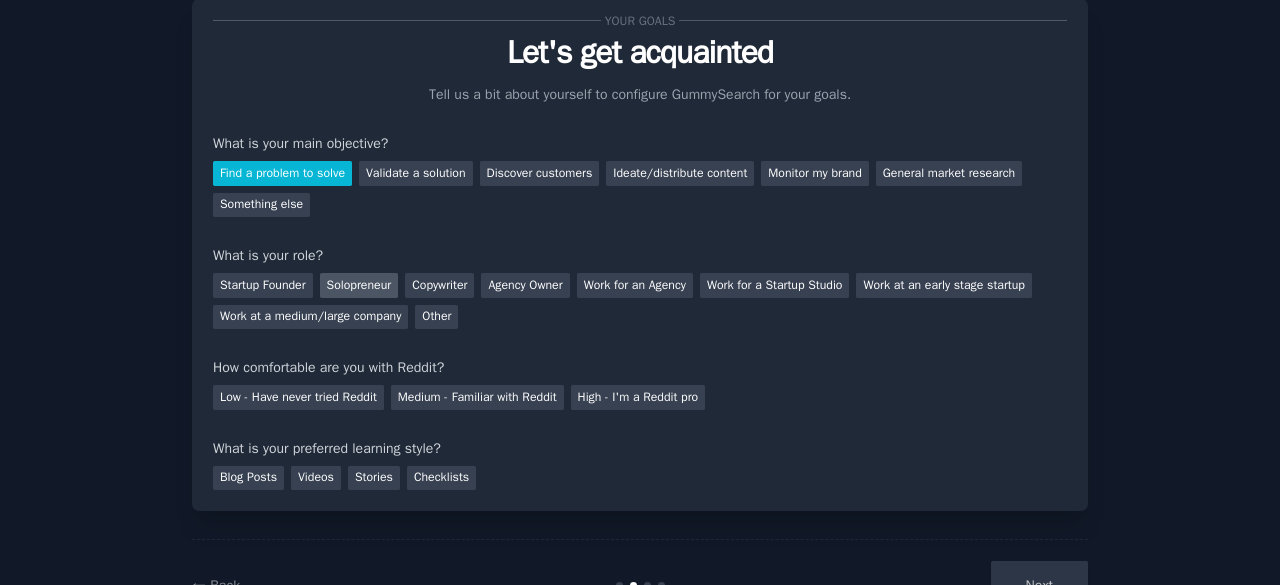 click on "Solopreneur" at bounding box center (359, 285) 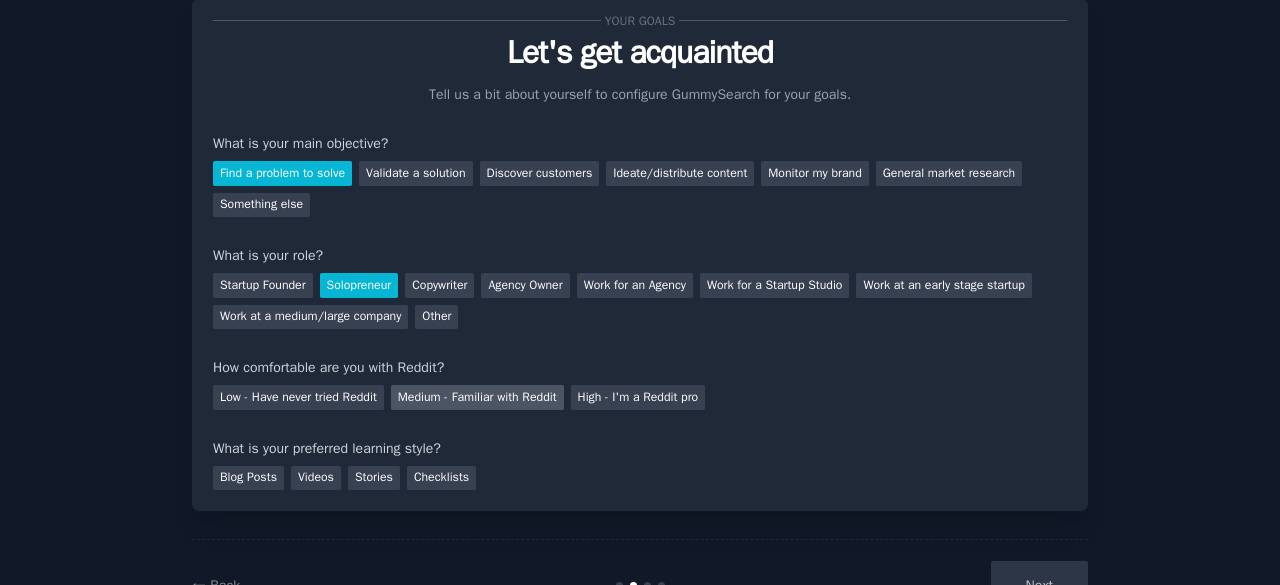 click on "Medium - Familiar with Reddit" at bounding box center [477, 397] 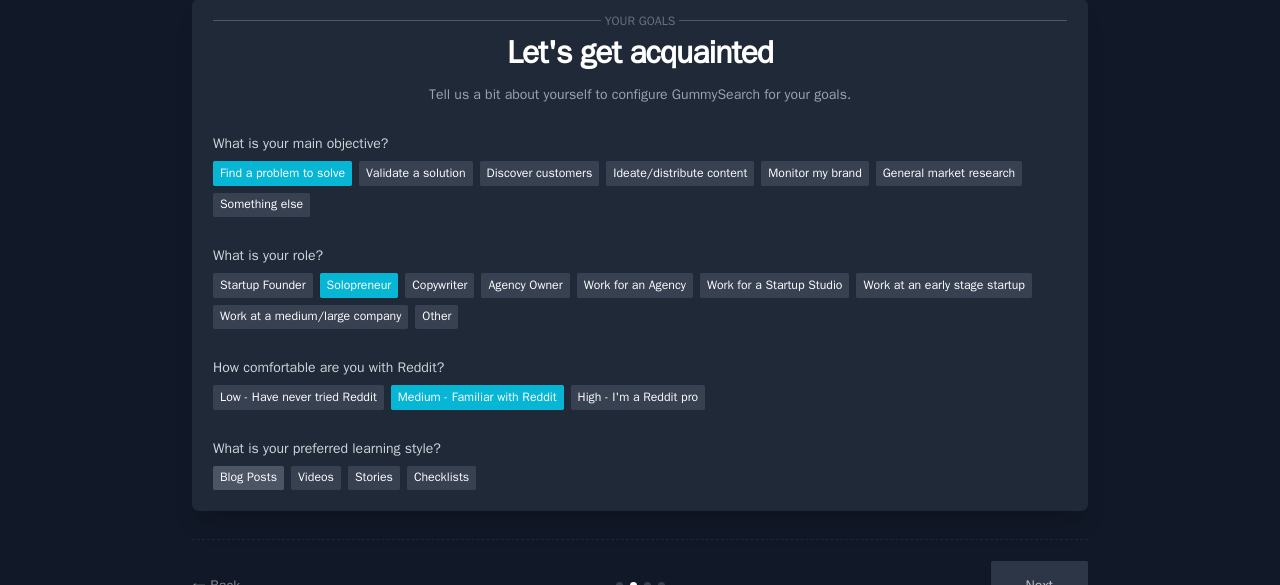click on "Blog Posts" at bounding box center [248, 478] 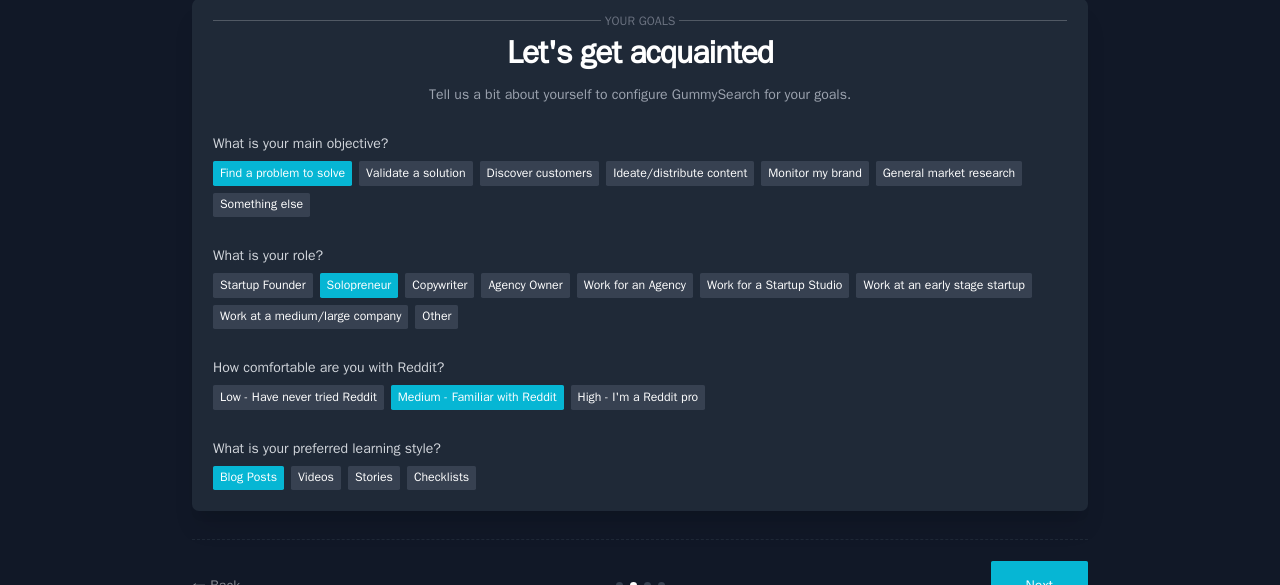 click on "Next" at bounding box center [1039, 585] 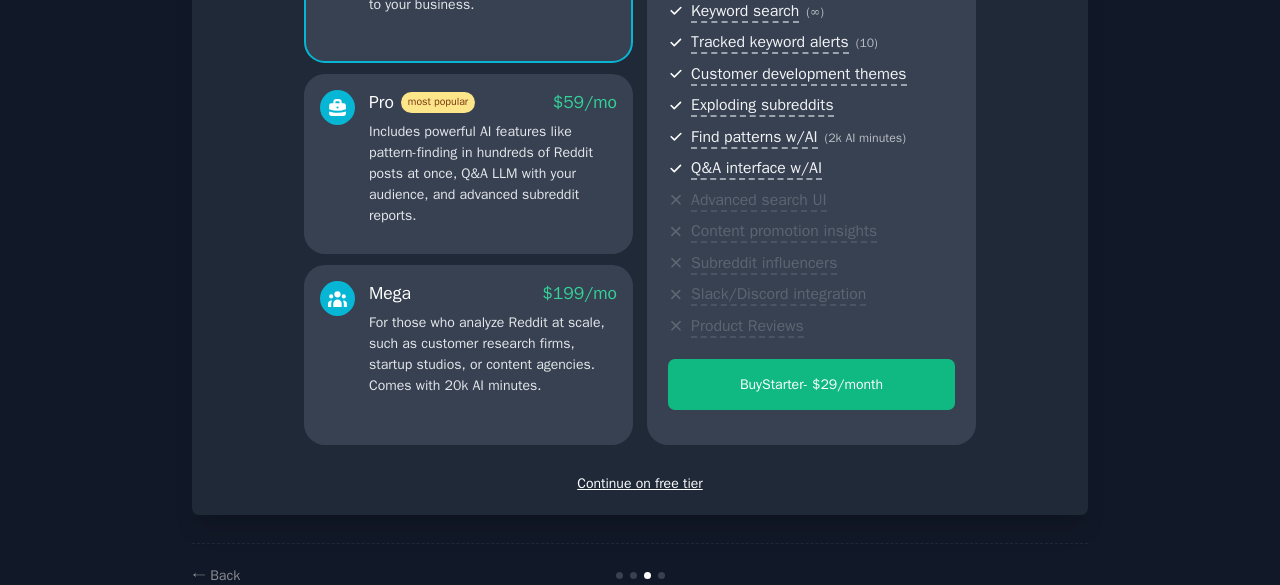 scroll, scrollTop: 297, scrollLeft: 0, axis: vertical 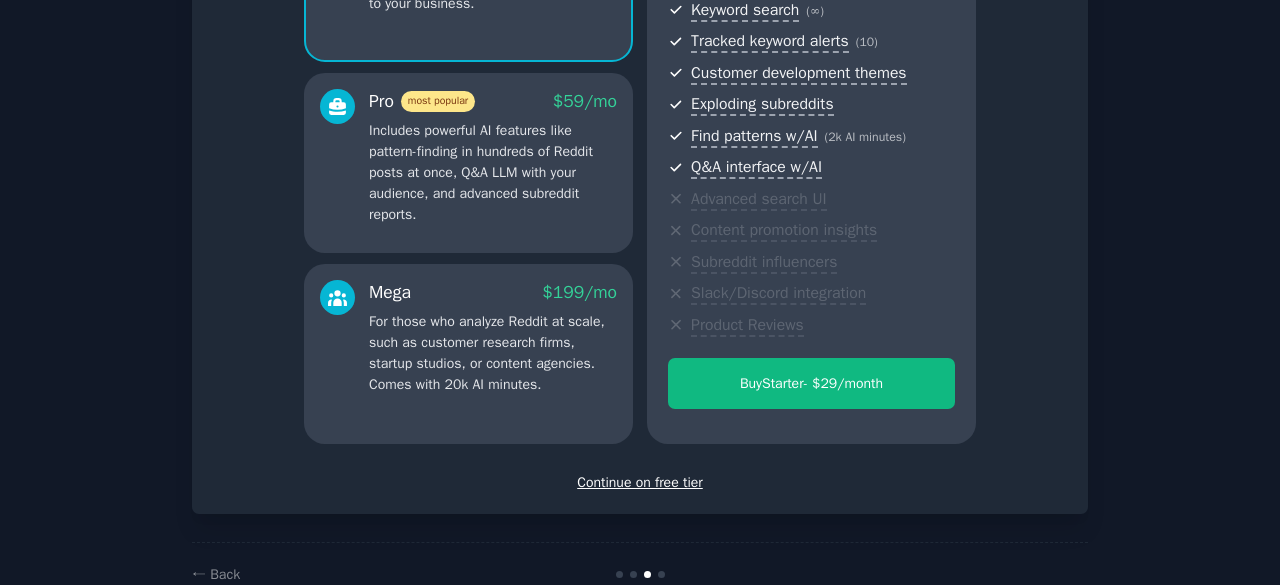 click on "Set up your account Choose your GummySearch flavor Enable 33% Annual Discount Starter $ 29 /mo The most powerful search engine for Reddit. Find communities, search them efficiently, and track relevant keywords to your business. Pro most popular $ 59 /mo Includes powerful AI features like pattern-finding in hundreds of Reddit posts at once, Q&A LLM with your audience, and advanced subreddit reports. Mega $ 199 /mo For those who analyze Reddit at scale, such as customer research firms, startup studios, or content agencies. Comes with 20k AI minutes. Starter  Plan -  $ 29 /month Discover communities Segment audiences ( 10 ) Keyword search ( ∞ ) Tracked keyword alerts ( 10 ) Customer development themes Exploding subreddits Find patterns w/AI ( 2k AI minutes ) Q&A interface w/AI Advanced search UI Content promotion insights Subreddit influencers Slack/Discord integration Product Reviews Buy  Starter  - $ 29 /month Continue on free tier" at bounding box center [640, 136] 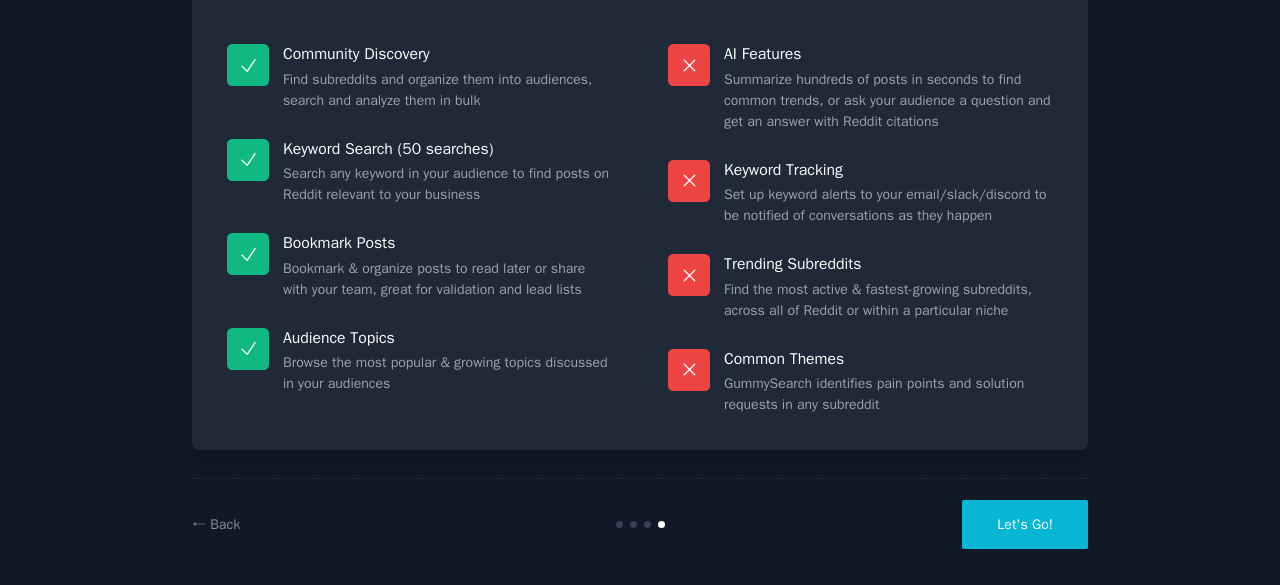 scroll, scrollTop: 188, scrollLeft: 0, axis: vertical 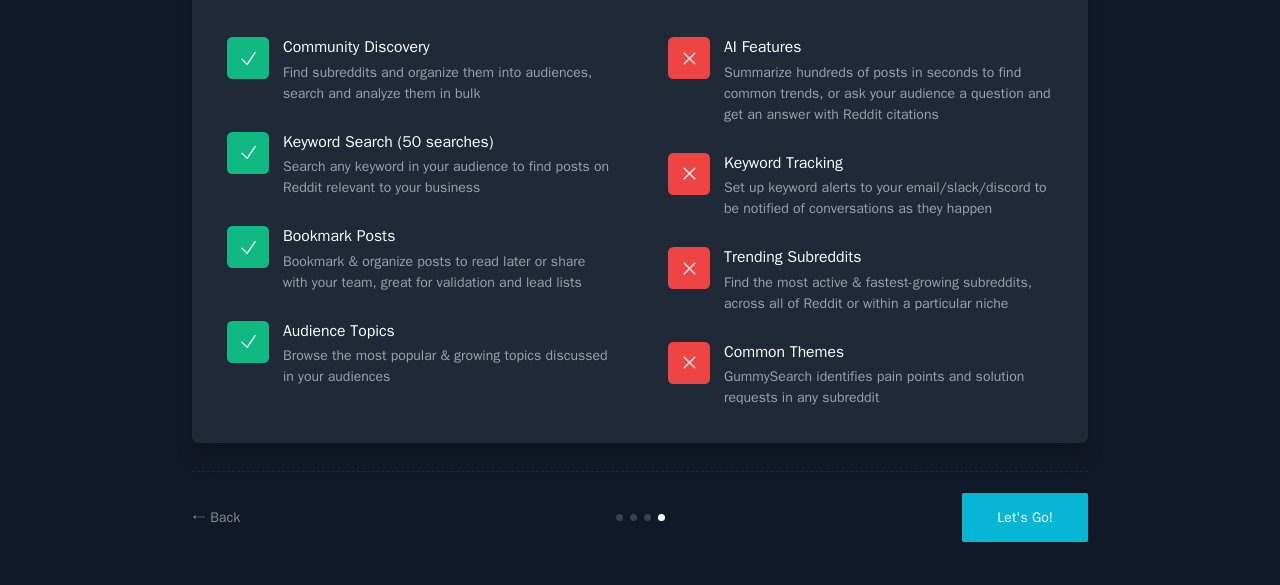 click on "Let's Go!" at bounding box center [1025, 517] 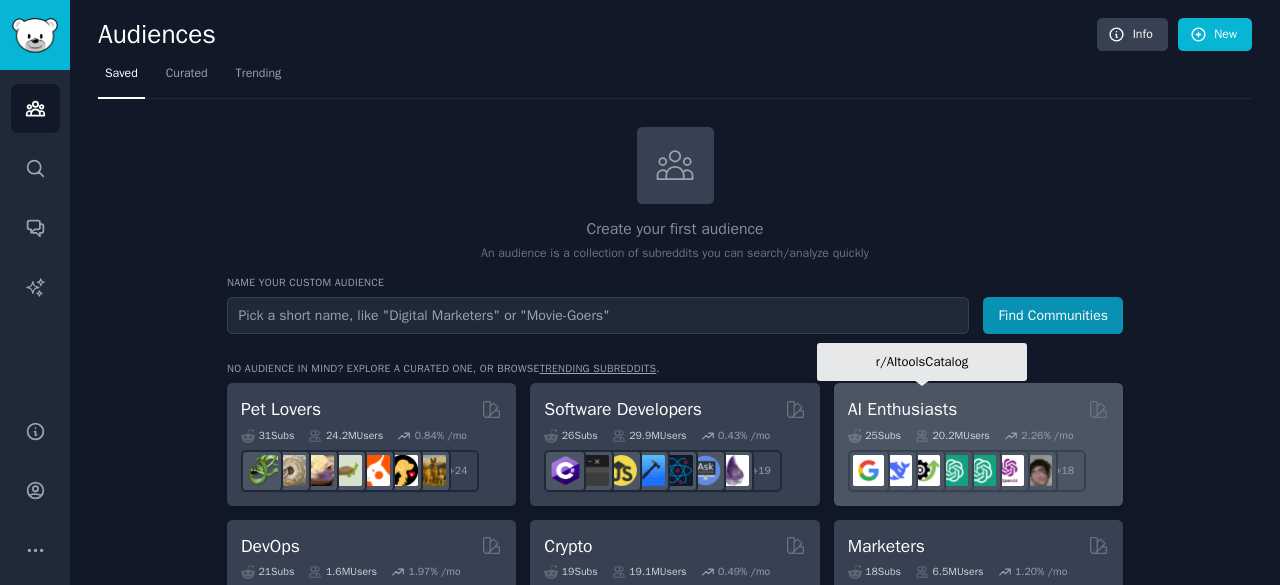 scroll, scrollTop: 2, scrollLeft: 0, axis: vertical 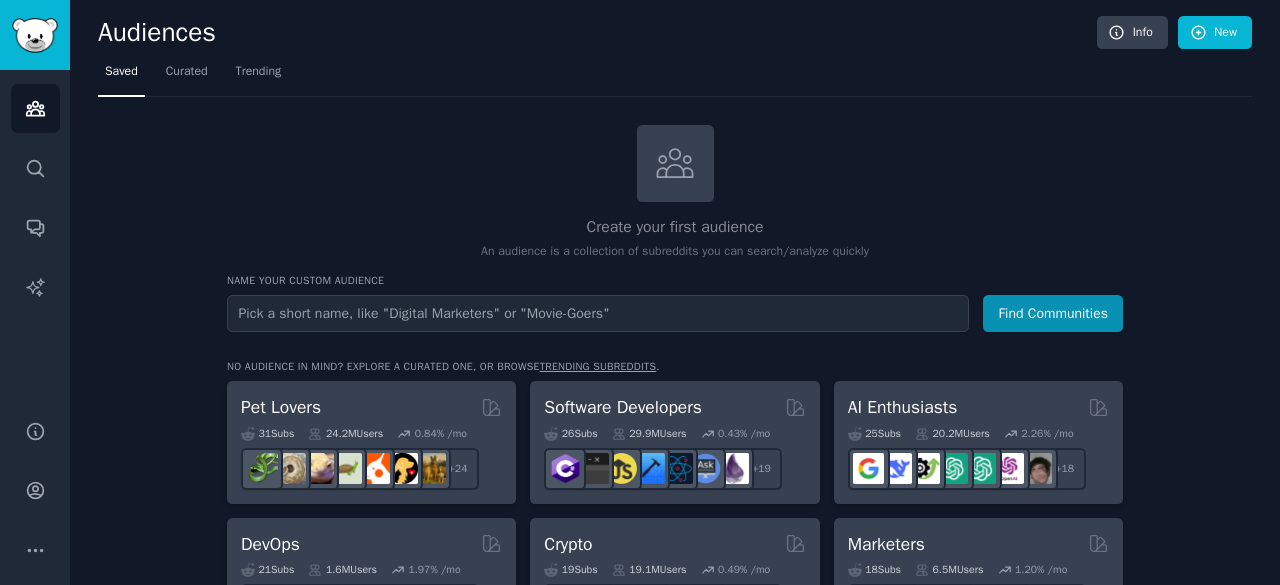 click at bounding box center [598, 313] 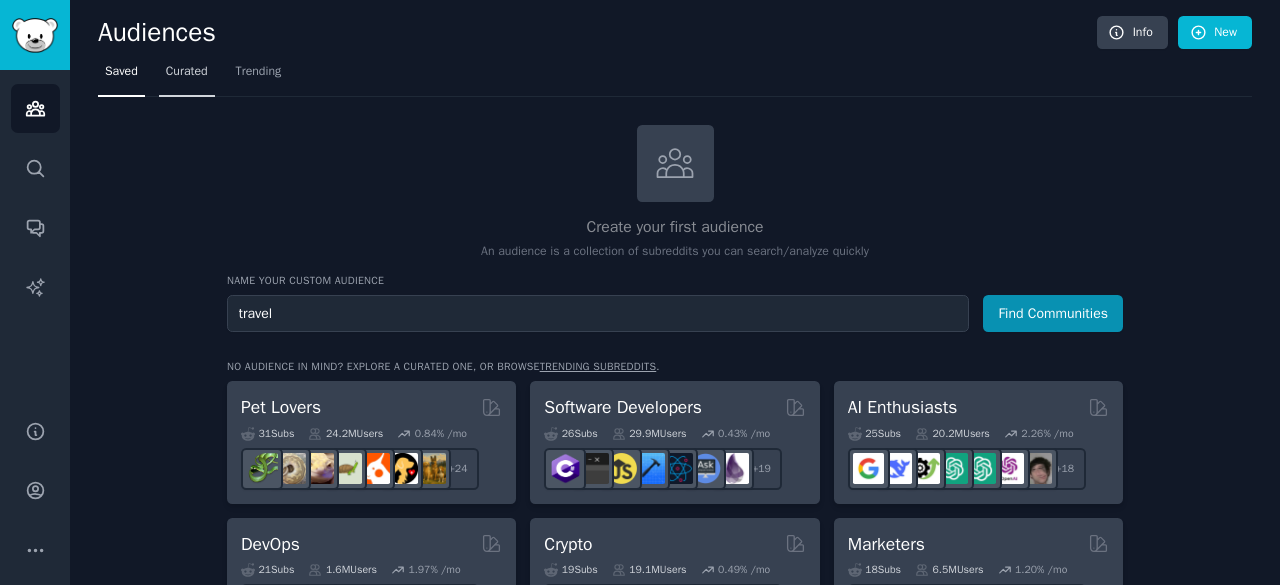 type on "travel" 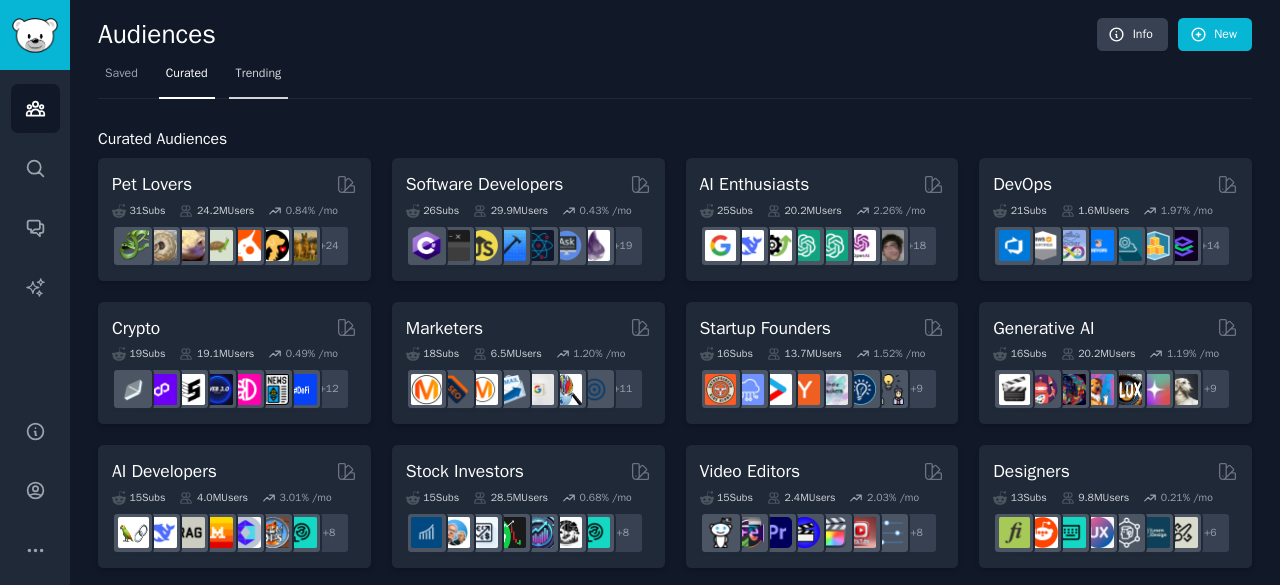 click on "Trending" at bounding box center (259, 74) 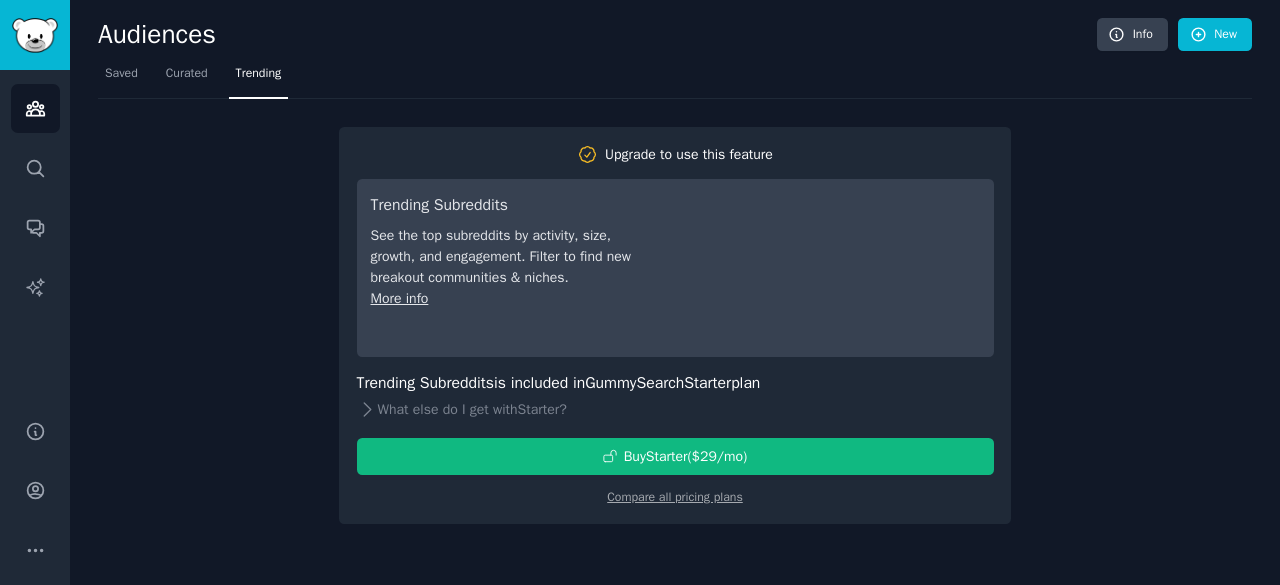 click on "Saved Curated Trending" at bounding box center [675, 78] 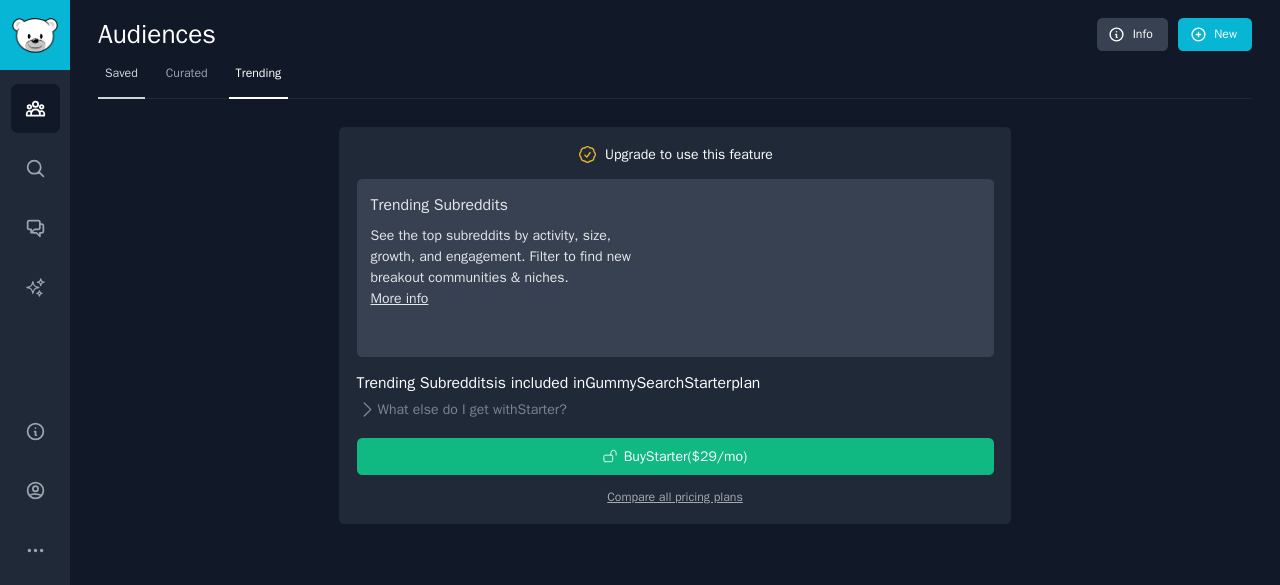 click on "Saved" at bounding box center [121, 74] 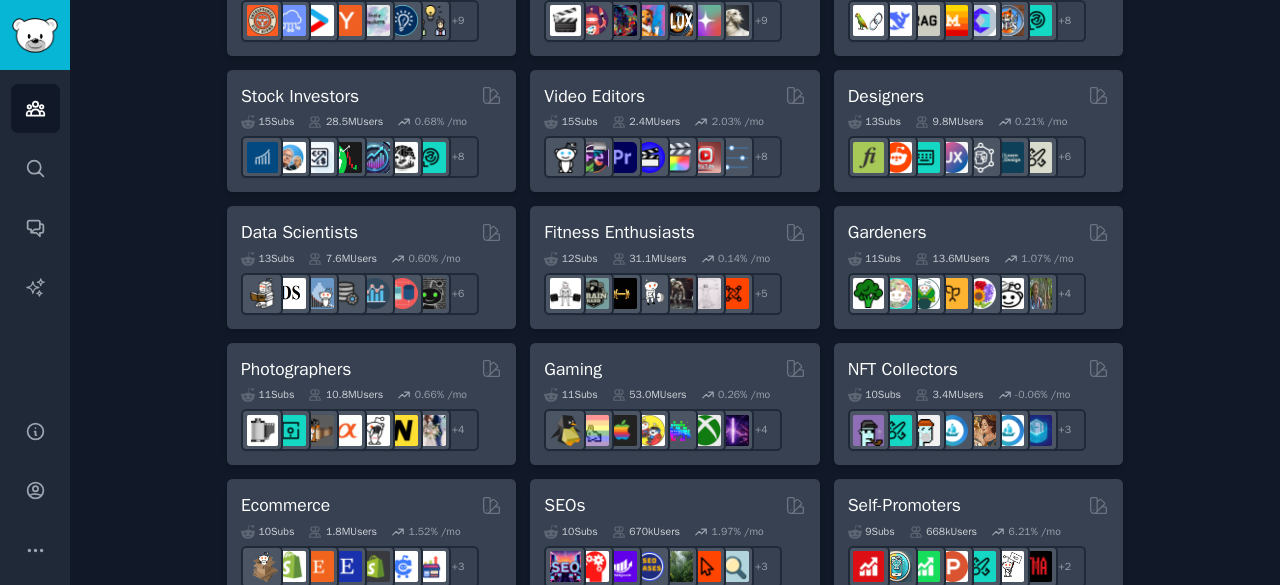 scroll, scrollTop: 724, scrollLeft: 0, axis: vertical 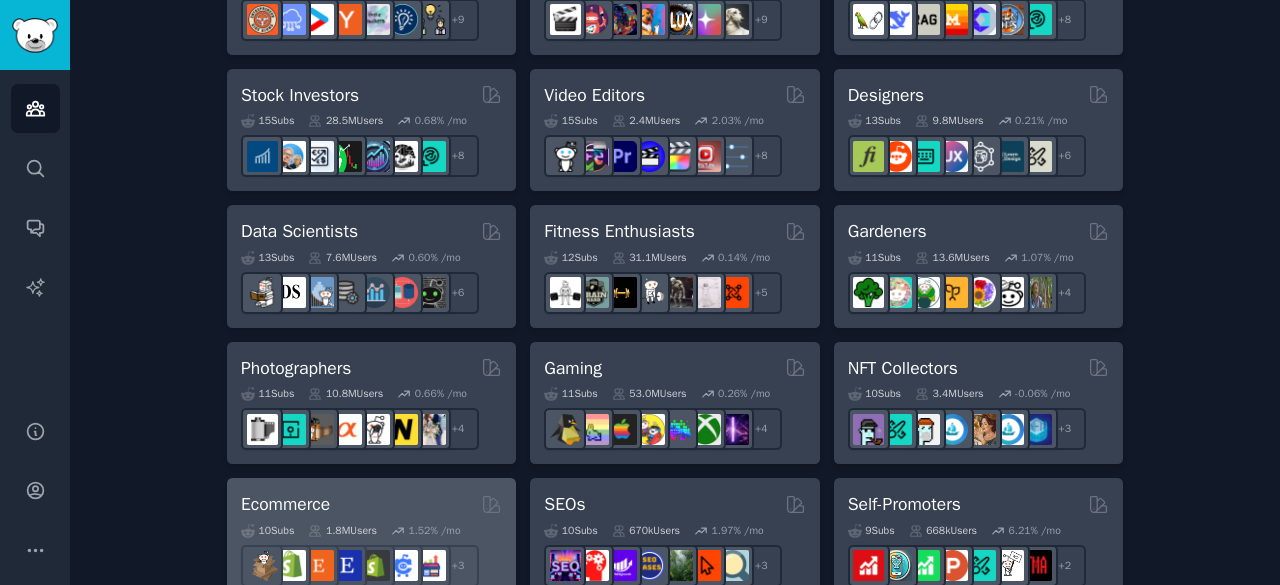 click on "10  Sub s 1.8M  Users 1.52 % /mo r/reviewmyshopify + 3" at bounding box center (371, 552) 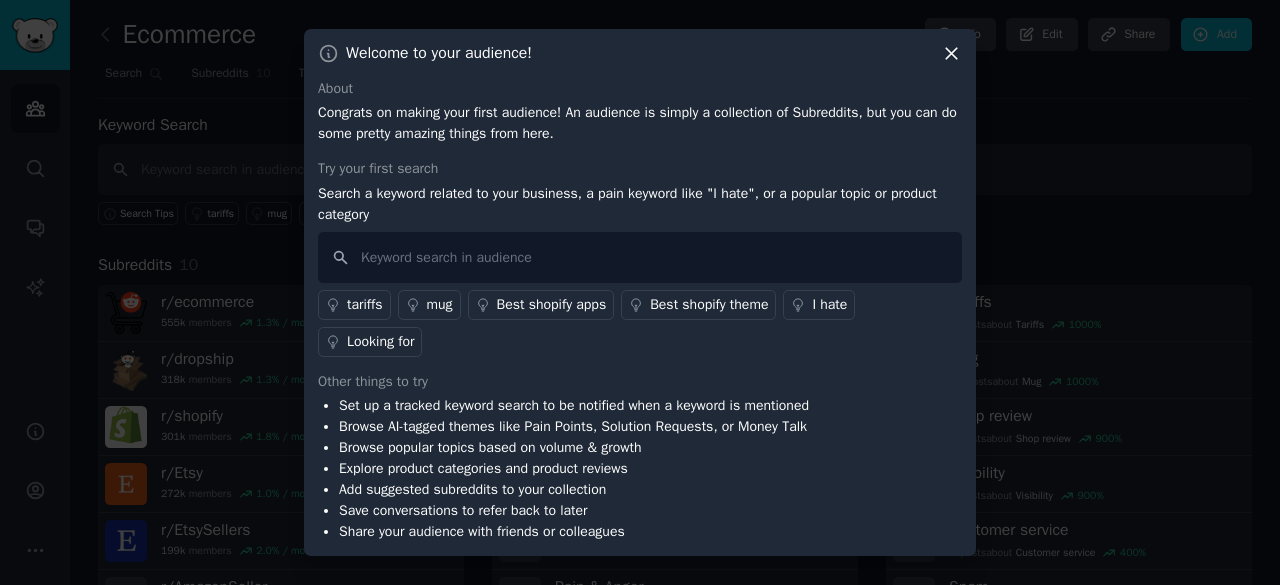click on "I hate" at bounding box center (829, 304) 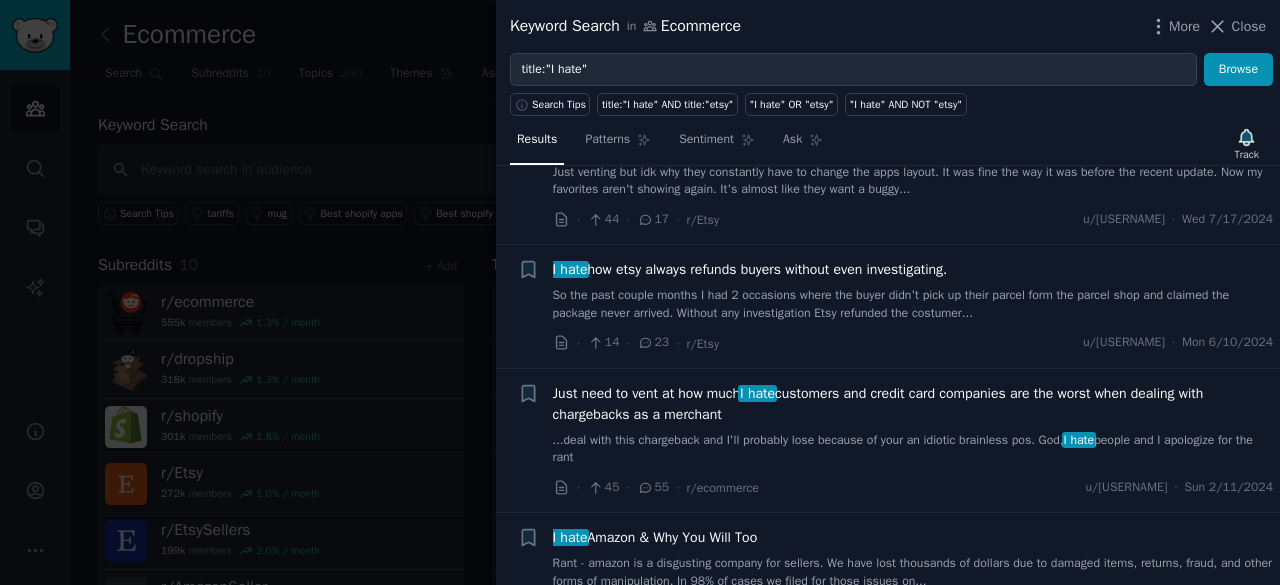 scroll, scrollTop: 681, scrollLeft: 0, axis: vertical 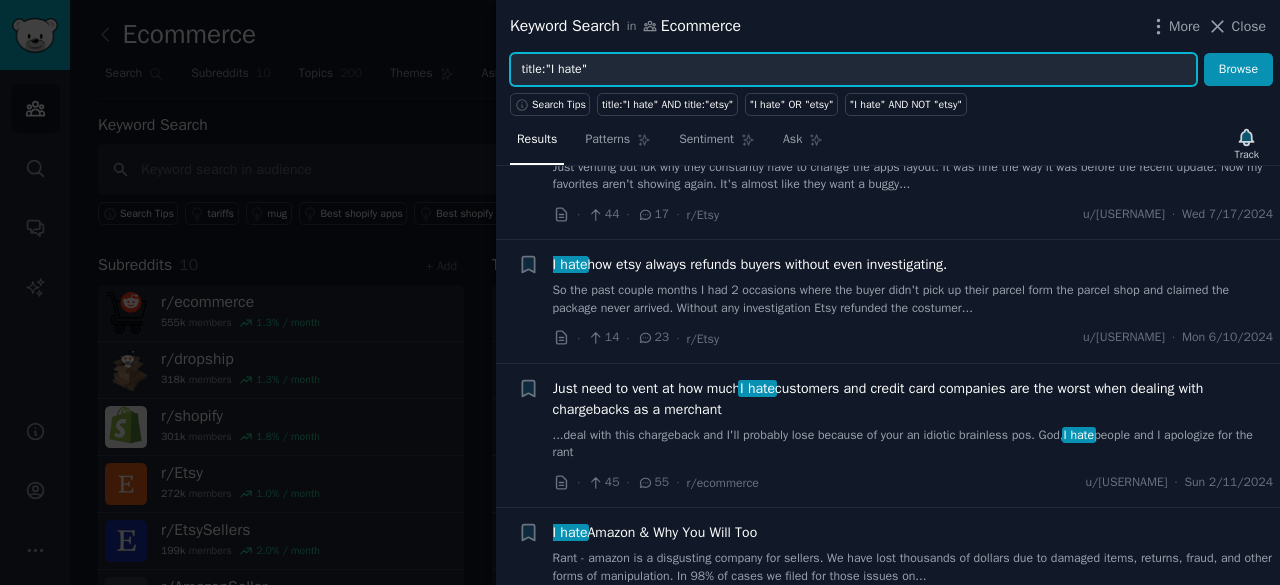 click on "title:"I hate"" at bounding box center [853, 70] 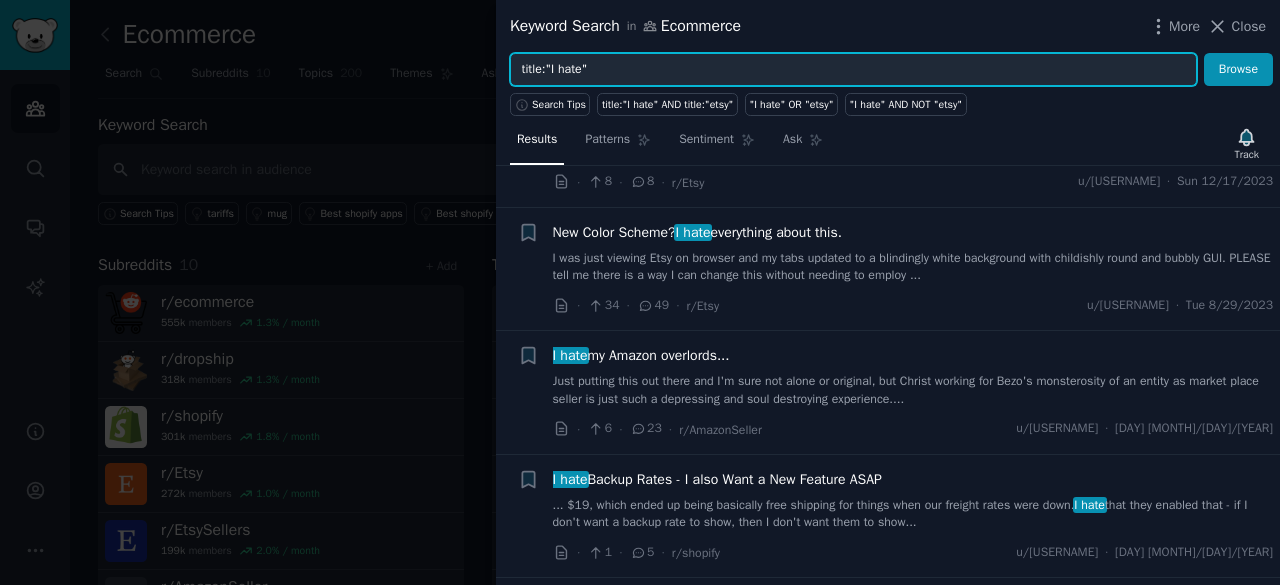 scroll, scrollTop: 1359, scrollLeft: 0, axis: vertical 